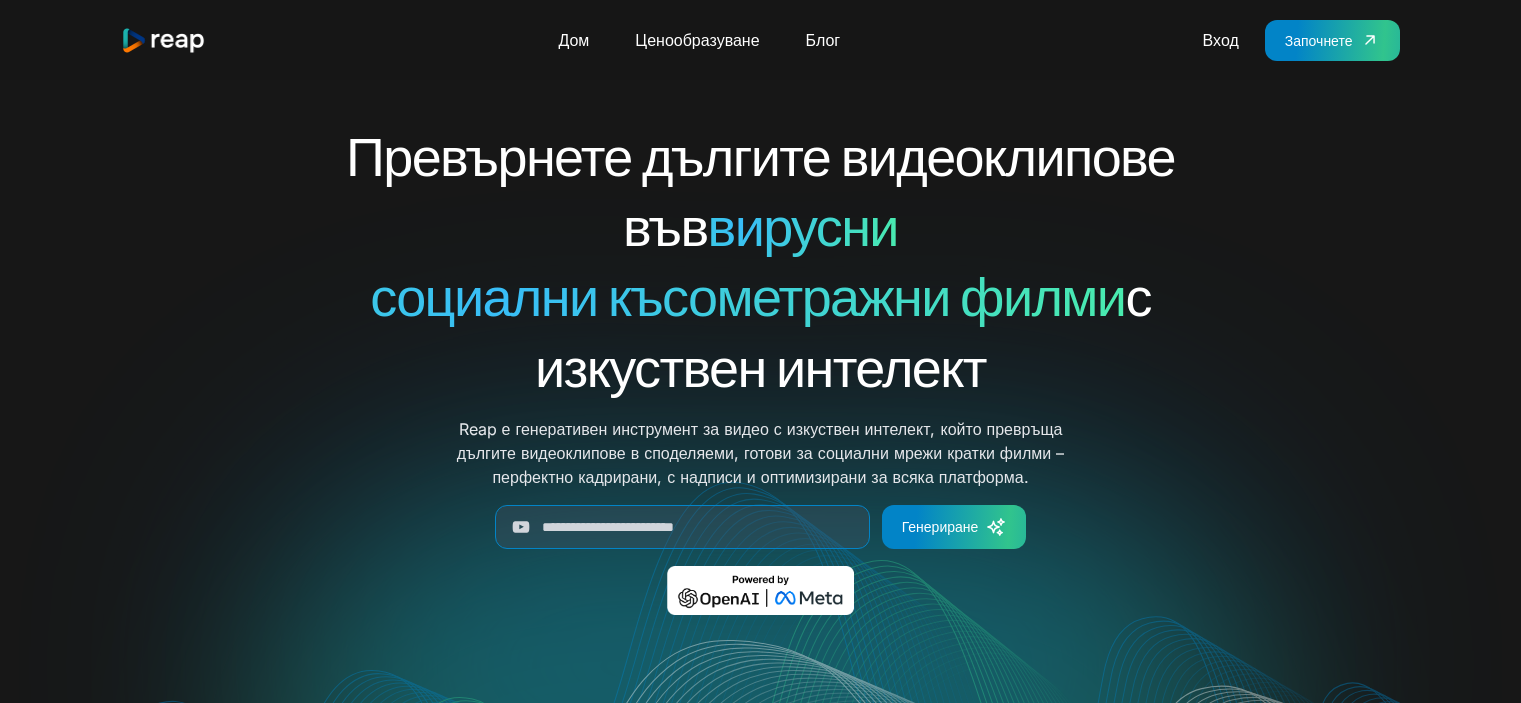 scroll, scrollTop: 0, scrollLeft: 0, axis: both 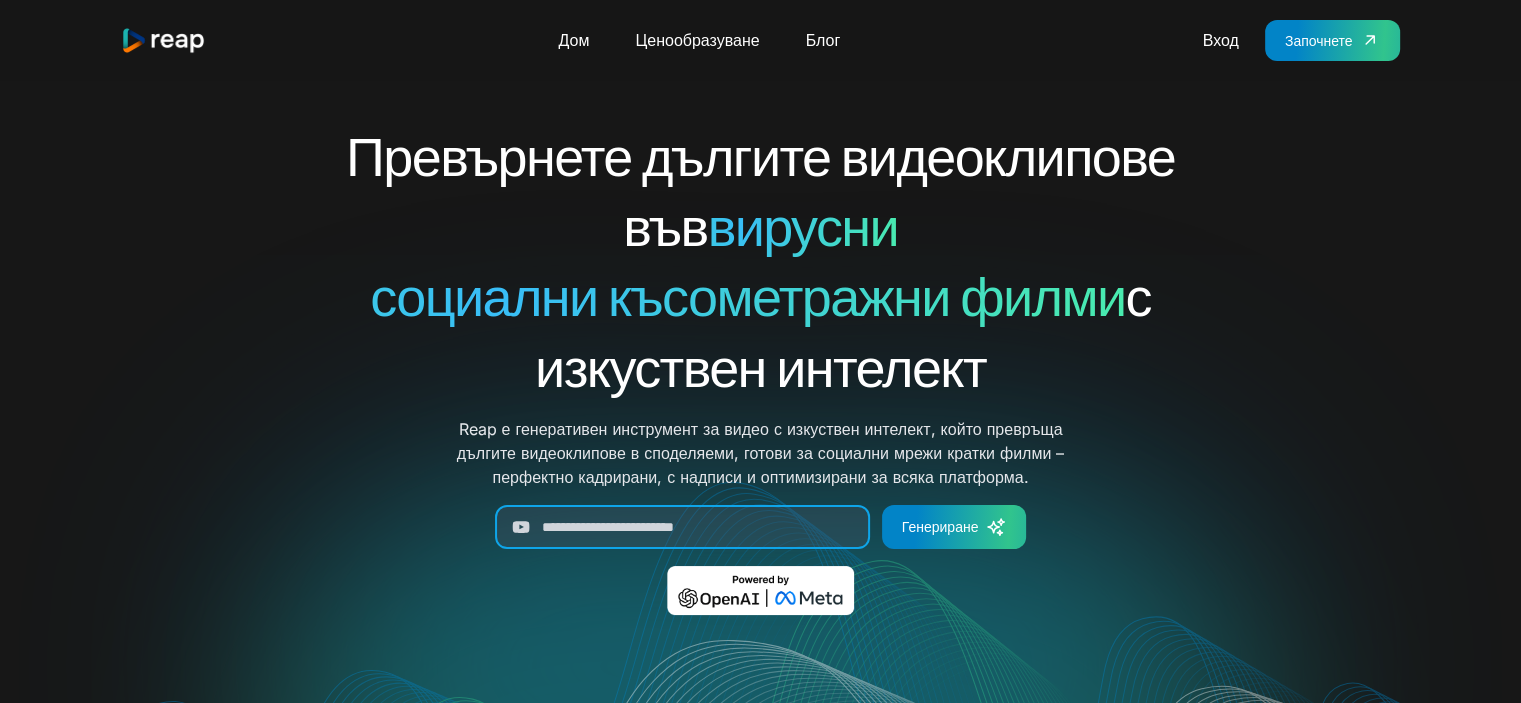 drag, startPoint x: 630, startPoint y: 523, endPoint x: 672, endPoint y: 547, distance: 48.373547 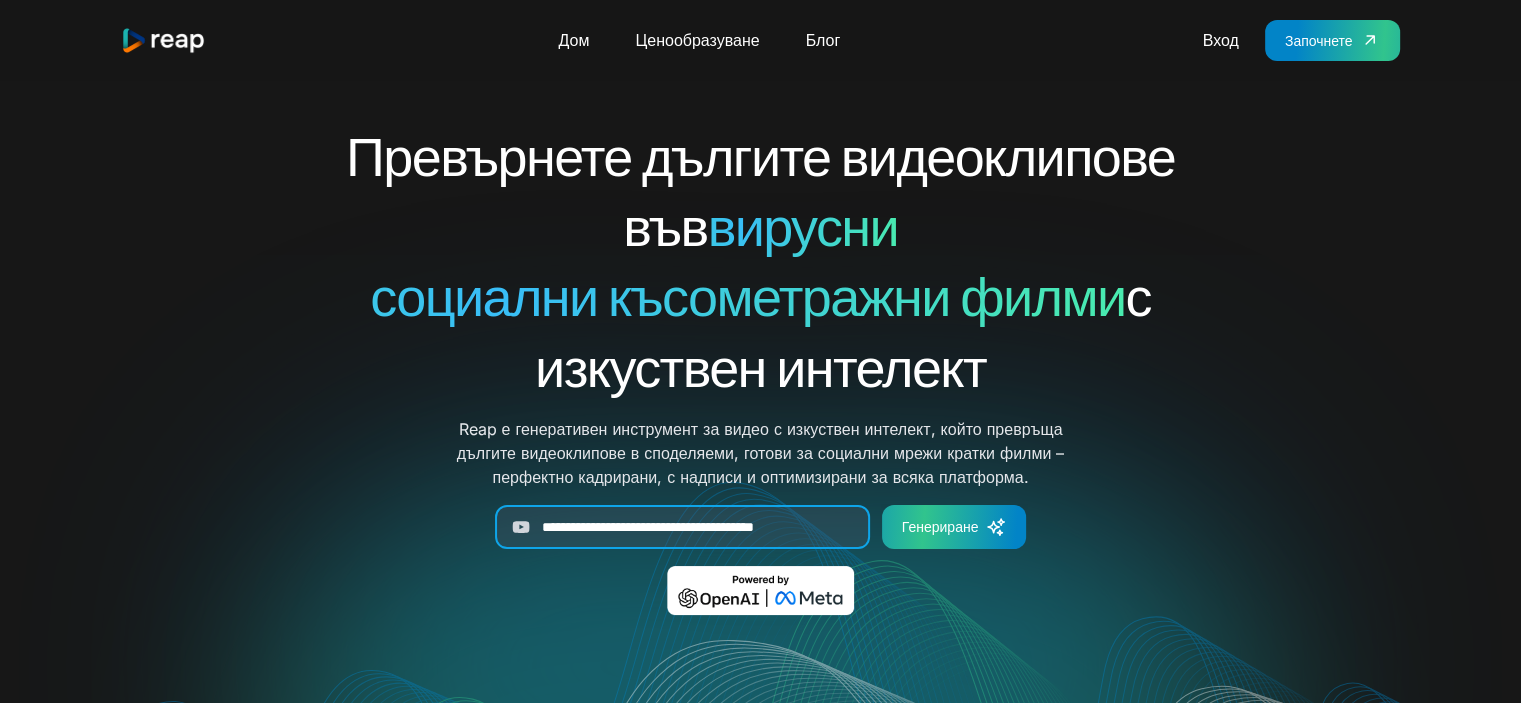 type on "**********" 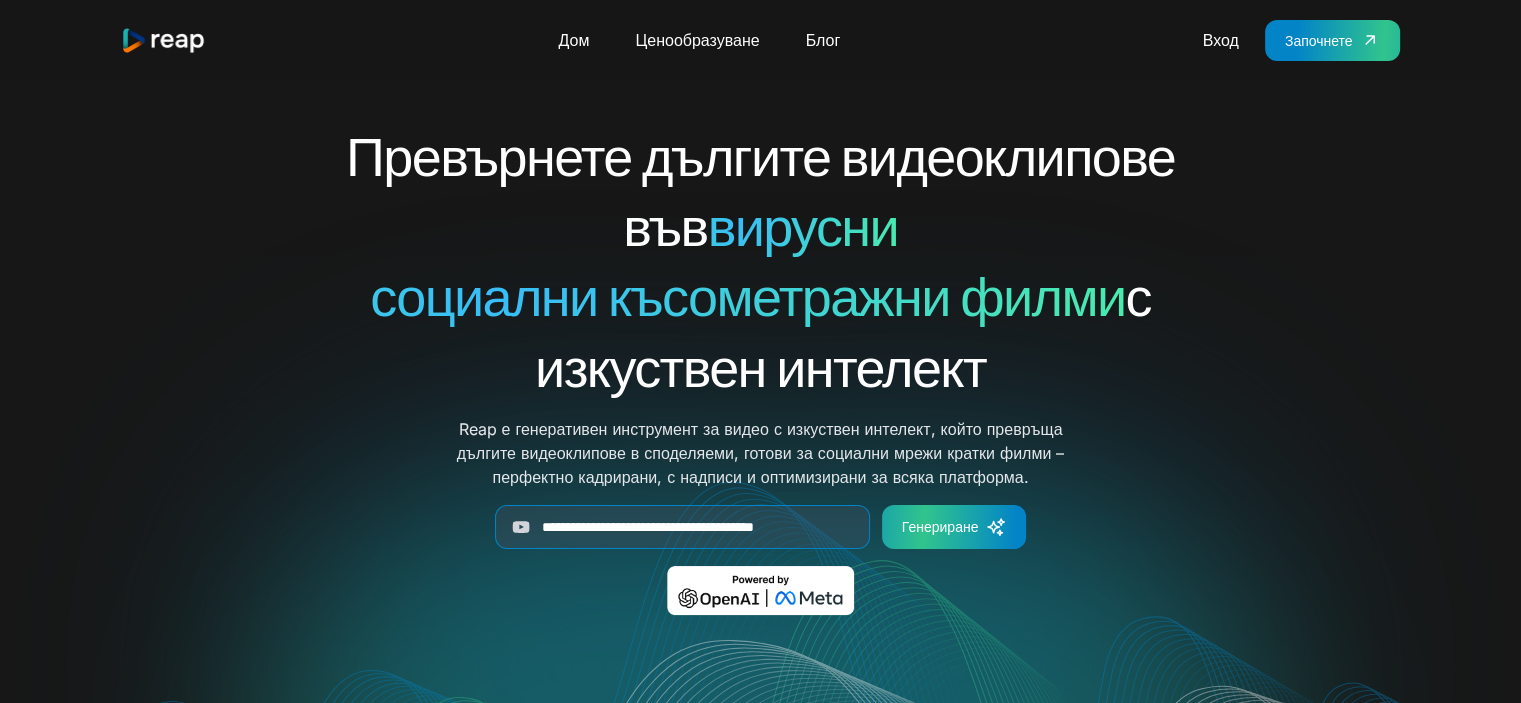 click on "Генериране" at bounding box center [940, 526] 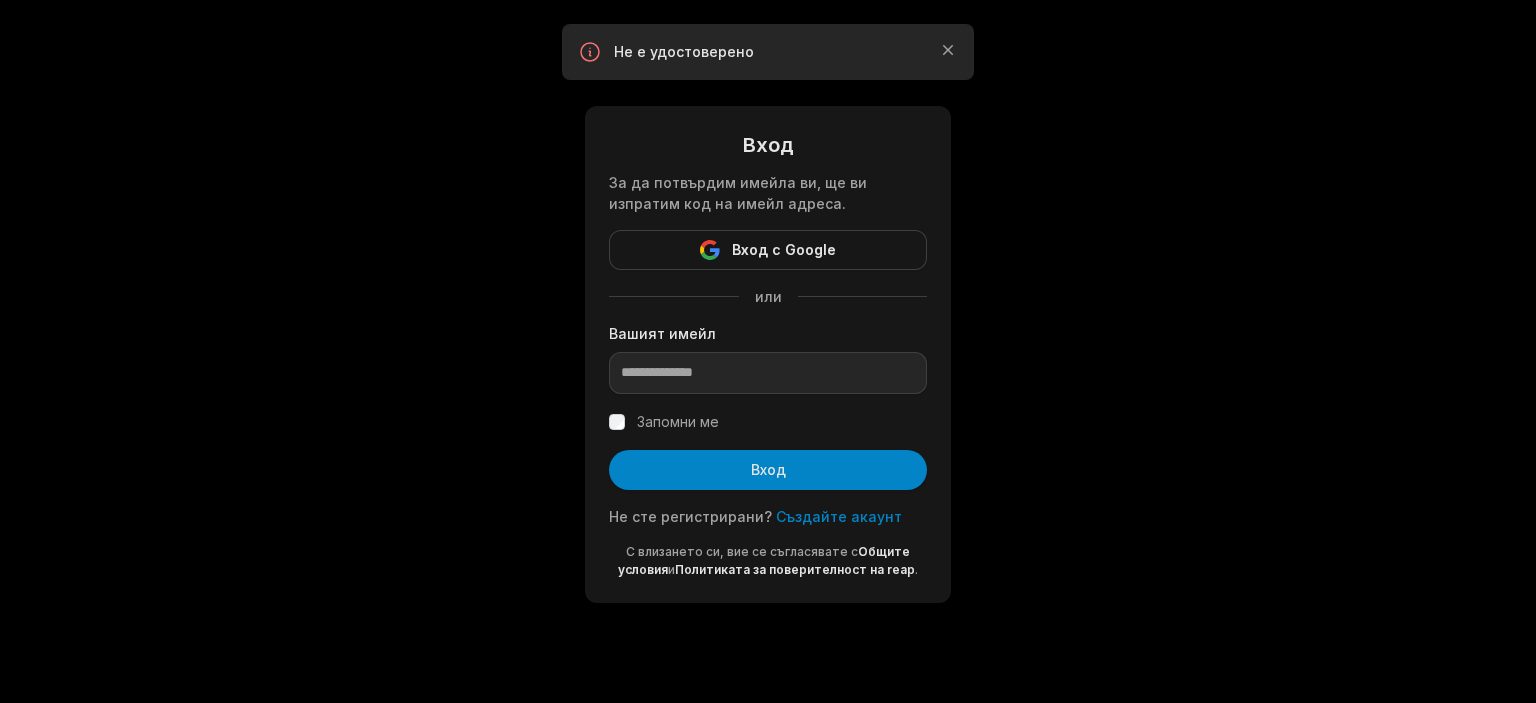 scroll, scrollTop: 0, scrollLeft: 0, axis: both 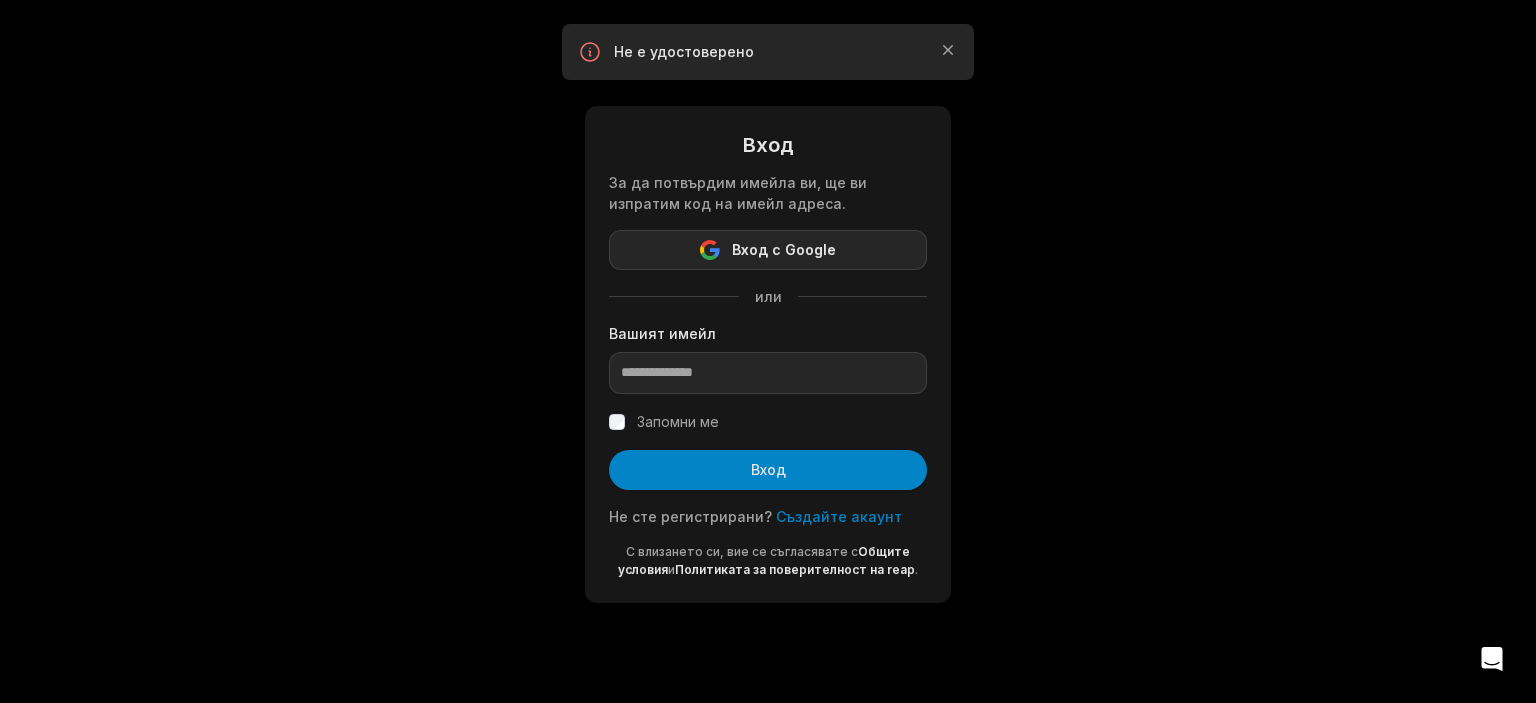 click on "Вход с Google" at bounding box center (784, 249) 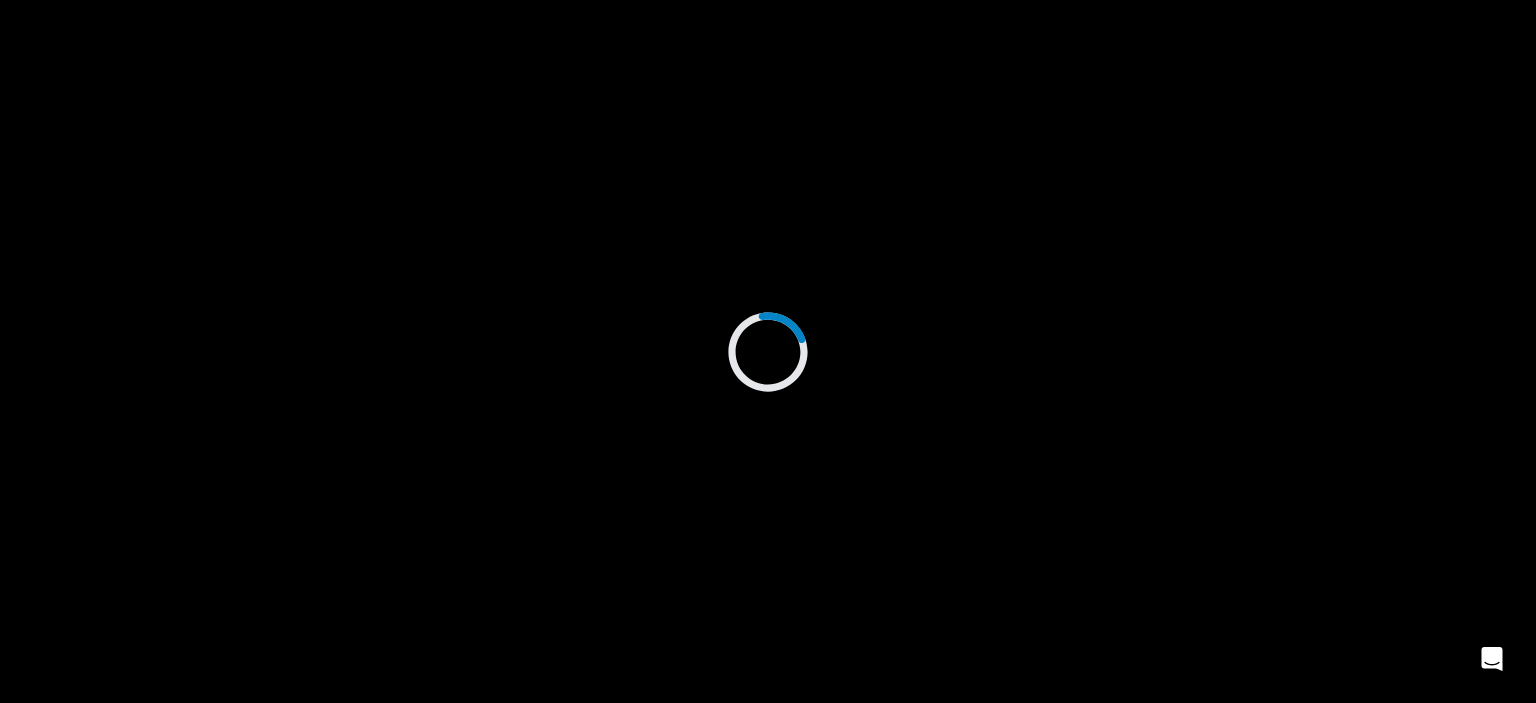 scroll, scrollTop: 0, scrollLeft: 0, axis: both 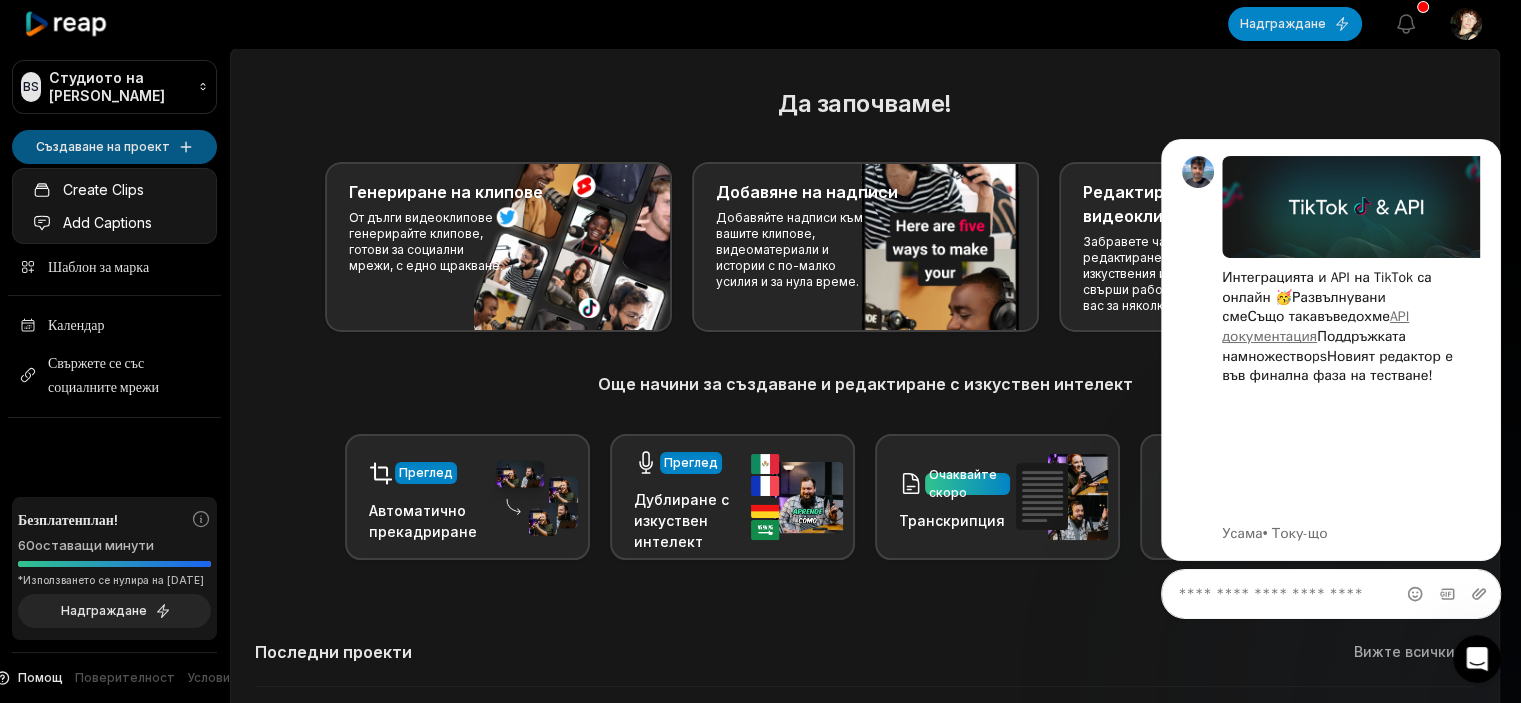 click on "ВS Студиото на Виолета Създаване на проект Дом Проекти Шаблон за марка Календар Свържете се със социалните мрежи Безплатен  план! 60  оставащи минути *Използването се нулира на 7 август 2025 г. Надграждане Помощ Поверителност Условия Отваряне на страничната лента Надграждане Преглед на известията Отваряне на потребителското меню   Да започваме! Генериране на клипове От дълги видеоклипове генерирайте клипове, готови за социални мрежи, с едно щракване. Добавяне на надписи Редактиране на видеоклипове Очаквайте скоро Преглед Автоматично прекадриране Преглед" at bounding box center [760, 351] 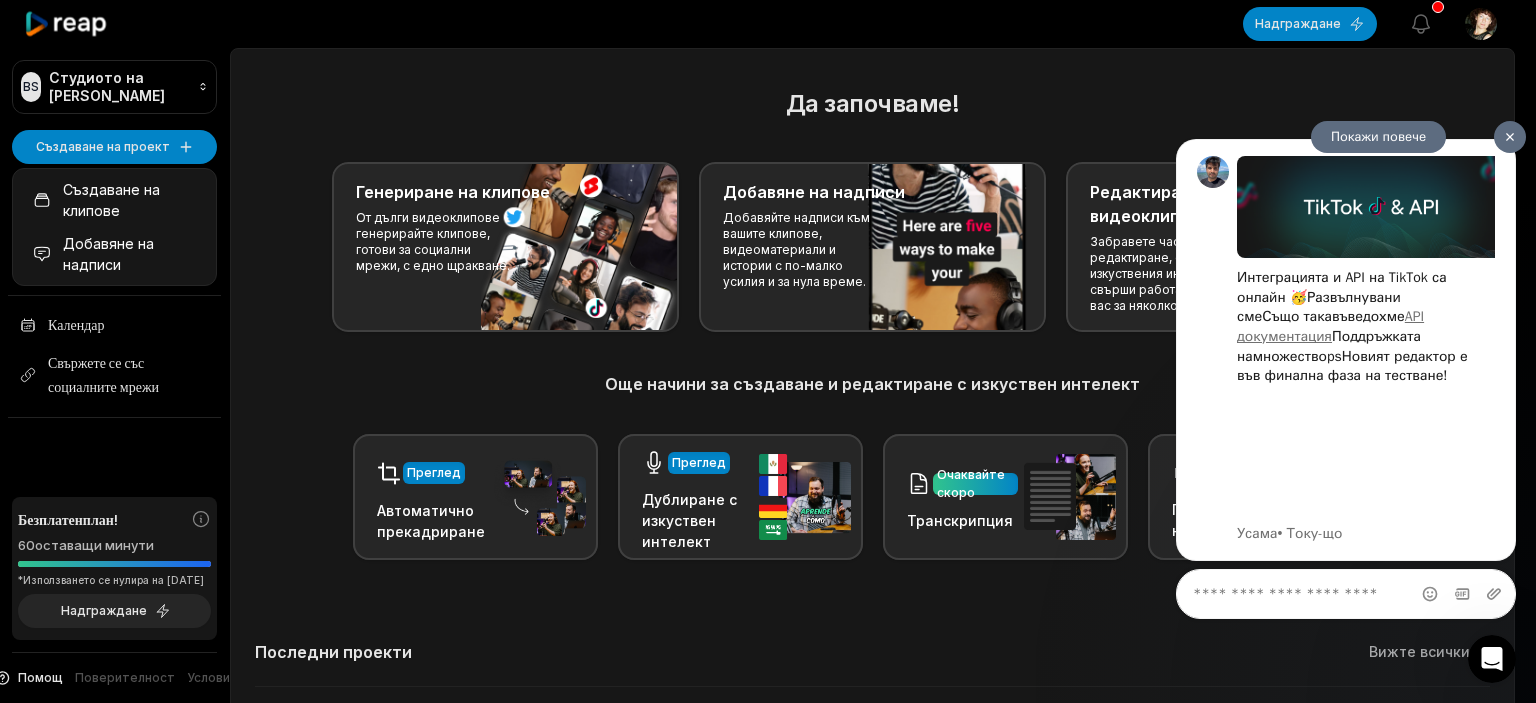 click at bounding box center (1510, 137) 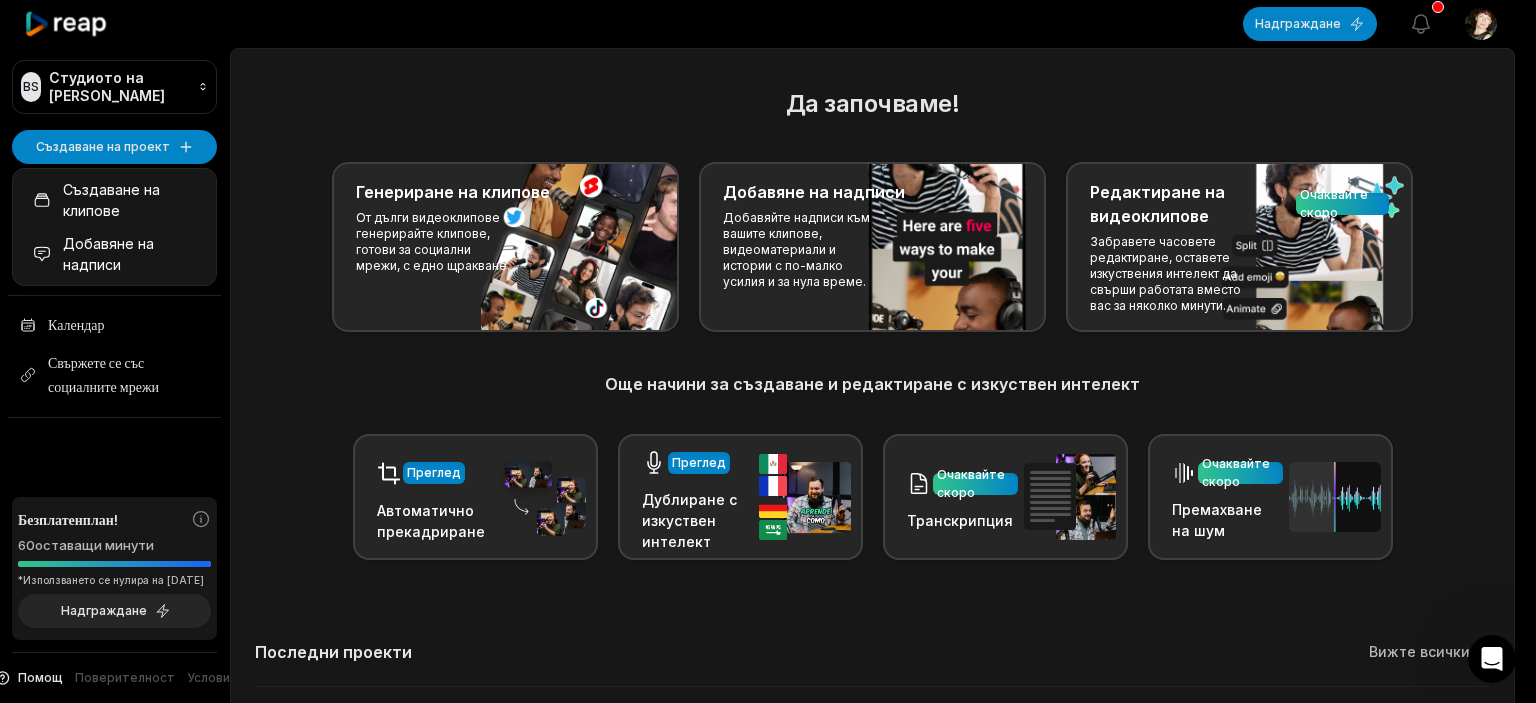 click on "ВS Студиото на Виолета Създаване на проект Дом Проекти Шаблон за марка Календар Свържете се със социалните мрежи Безплатен  план! 60  оставащи минути *Използването се нулира на 7 август 2025 г. Надграждане Помощ Поверителност Условия Отваряне на страничната лента Надграждане Преглед на известията Отваряне на потребителското меню   Да започваме! Генериране на клипове От дълги видеоклипове генерирайте клипове, готови за социални мрежи, с едно щракване. Добавяне на надписи Редактиране на видеоклипове Очаквайте скоро Преглед Автоматично прекадриране Преглед" at bounding box center [768, 351] 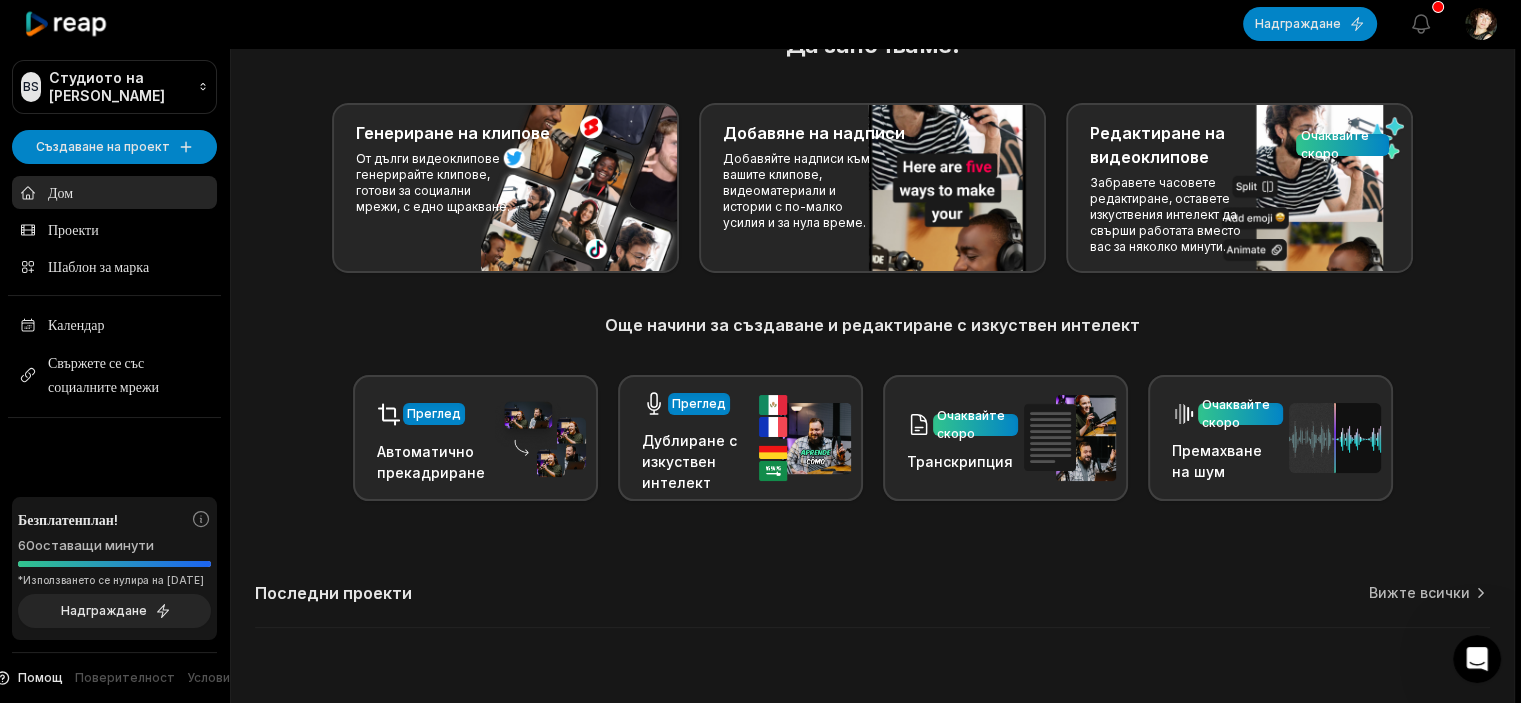 scroll, scrollTop: 111, scrollLeft: 0, axis: vertical 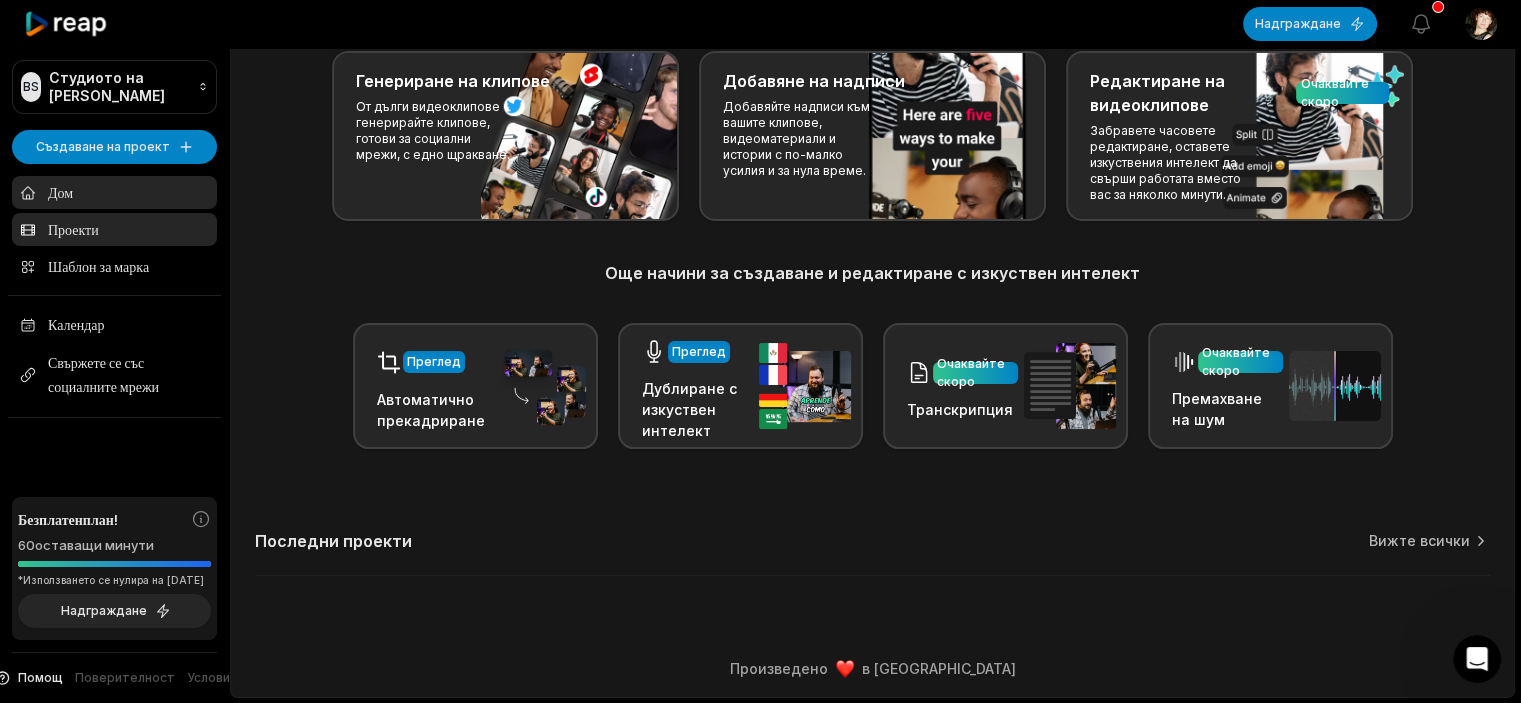 click on "Проекти" at bounding box center [73, 229] 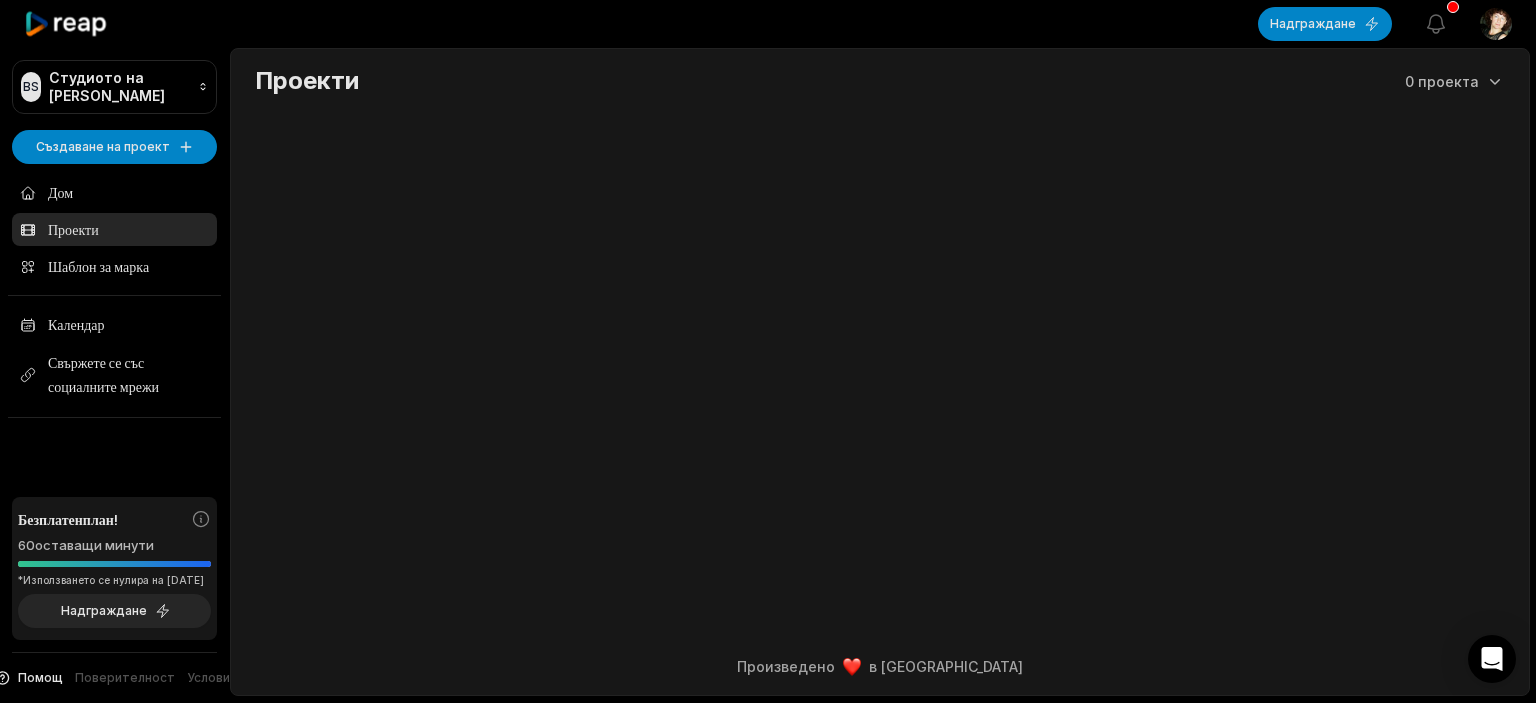 scroll, scrollTop: 0, scrollLeft: 0, axis: both 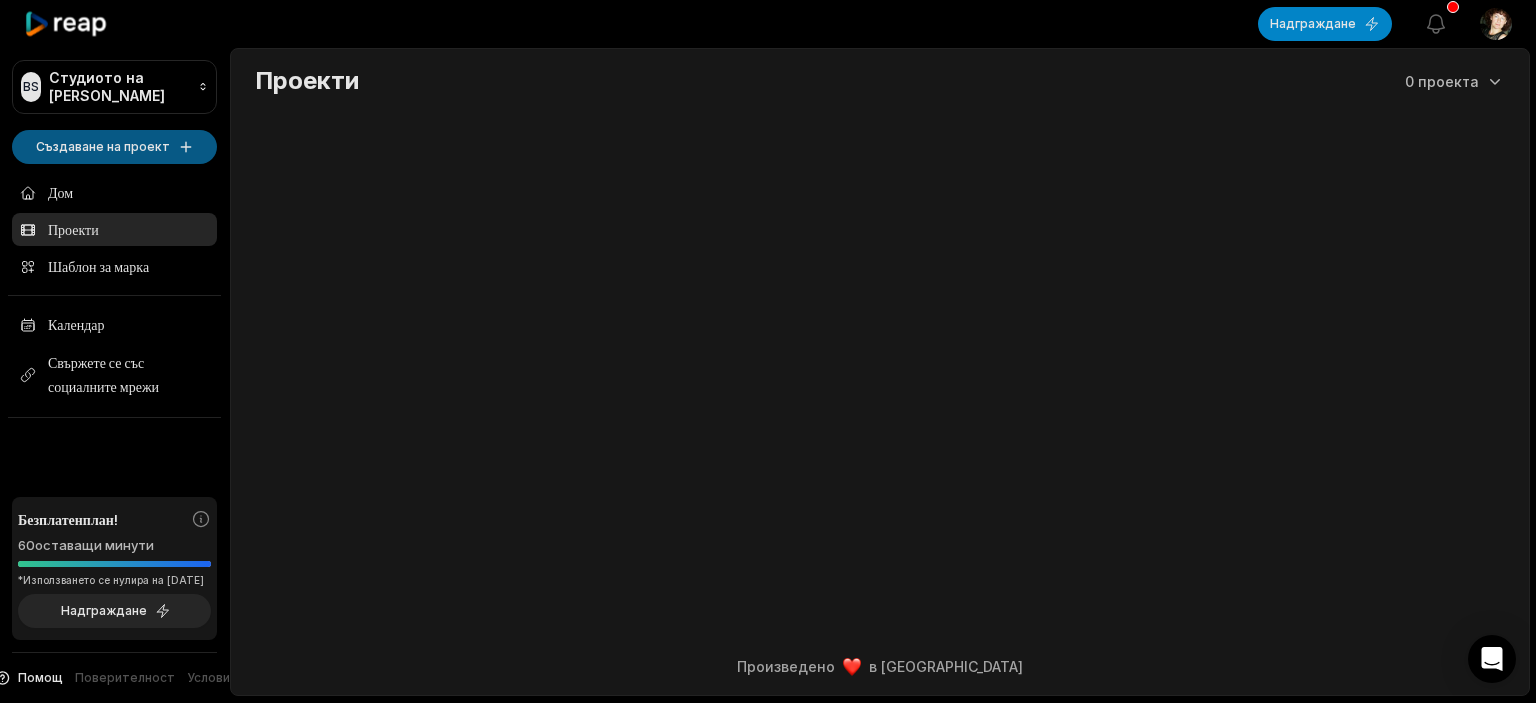 click on "ВS Студиото на Виолета Създаване на проект Дом Проекти Шаблон за марка Календар Свържете се със социалните мрежи Безплатен  план! 60  оставащи минути *Използването се нулира на 7 август 2025 г. Надграждане Помощ Поверителност Условия Отваряне на страничната лента Надграждане Преглед на известията Отваряне на потребителското меню Проекти   0 проекта   Произведено  в Сан Франциско Оригинален текст Оценете този превод Отзивите ви ще се използват за подобряване на Google Преводач" at bounding box center (768, 351) 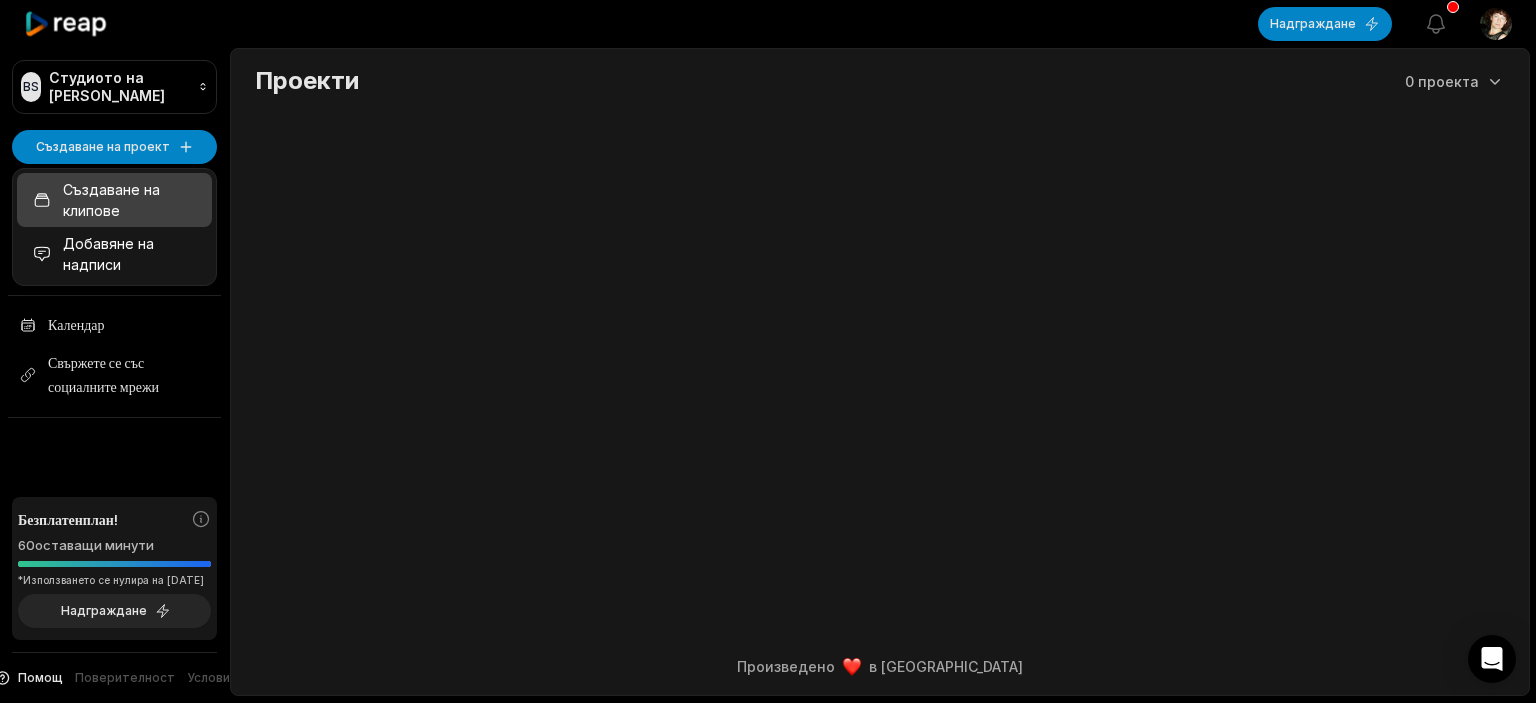click on "Създаване на клипове" at bounding box center (129, 200) 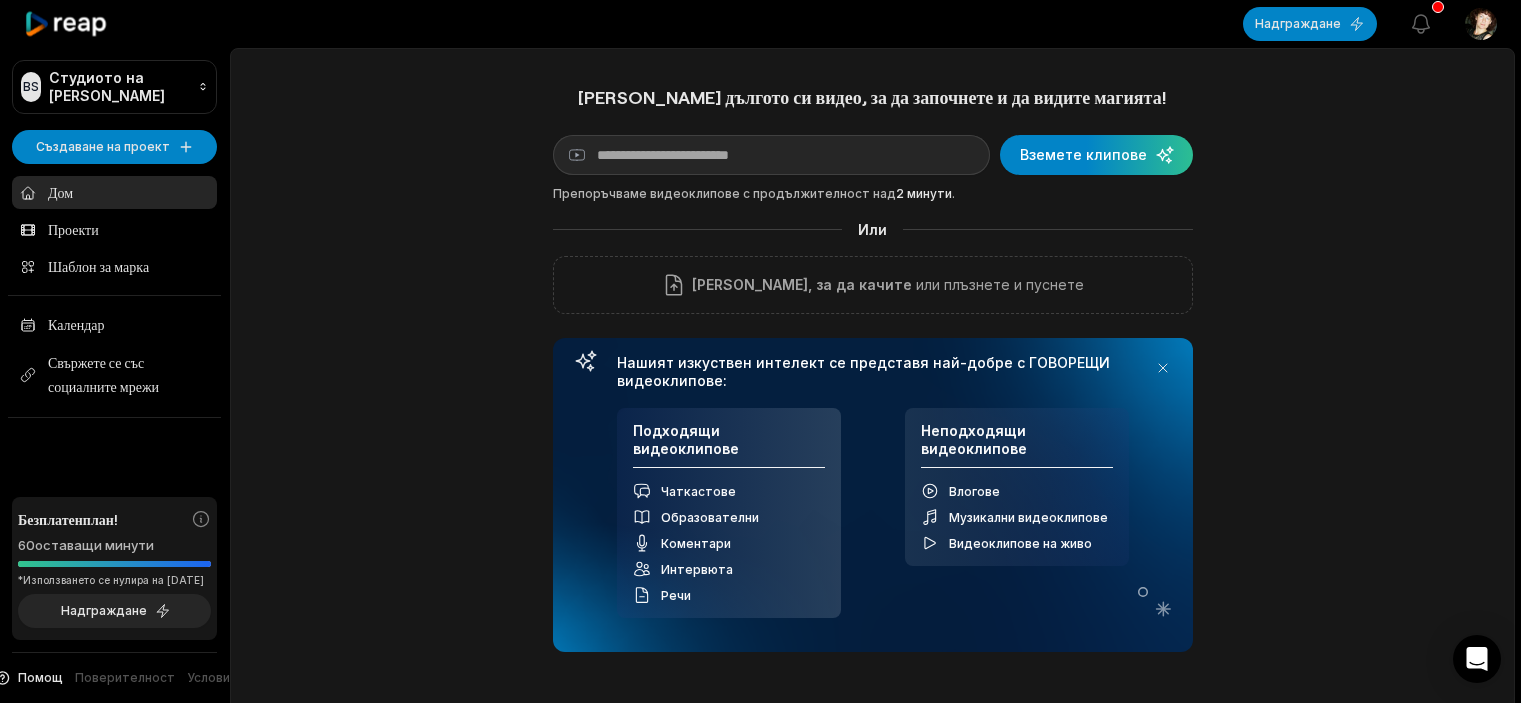 scroll, scrollTop: 0, scrollLeft: 0, axis: both 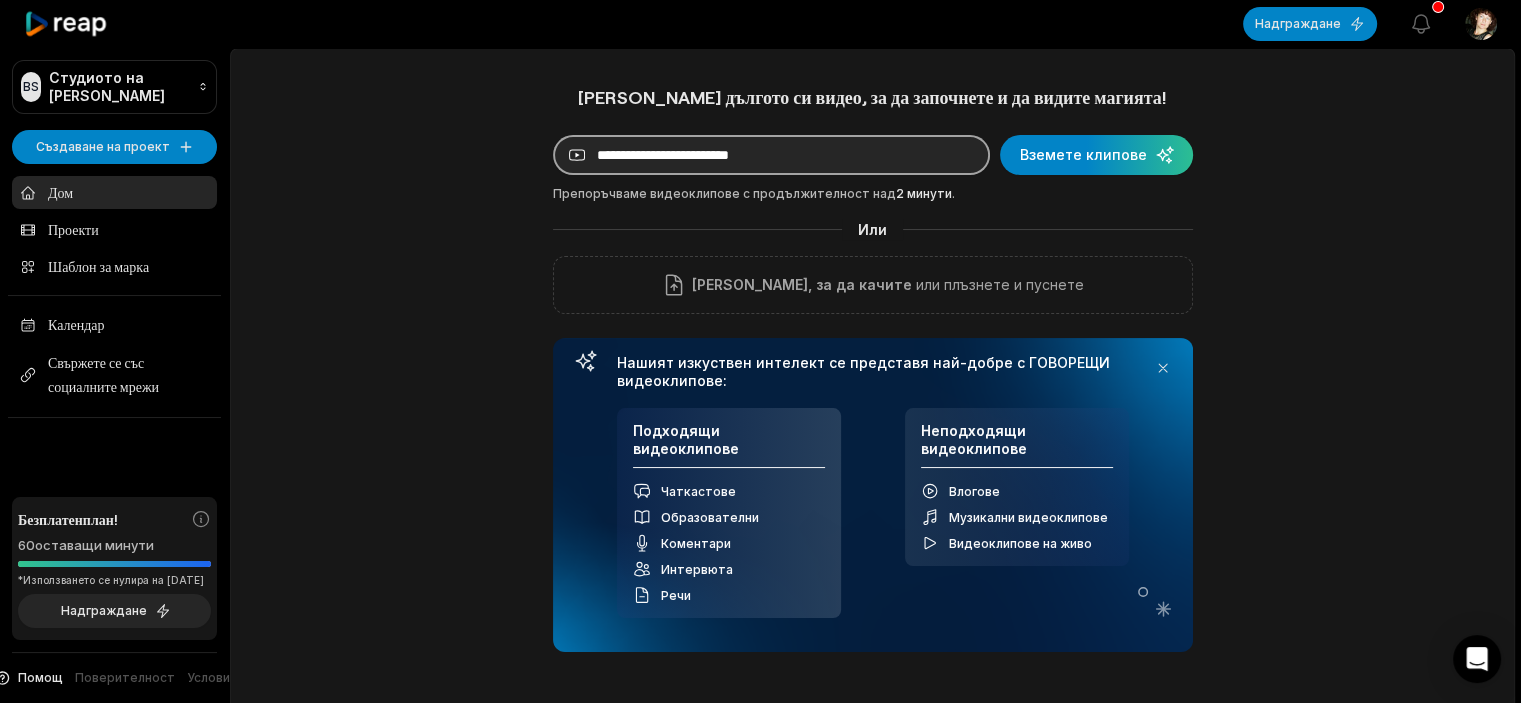 paste on "**********" 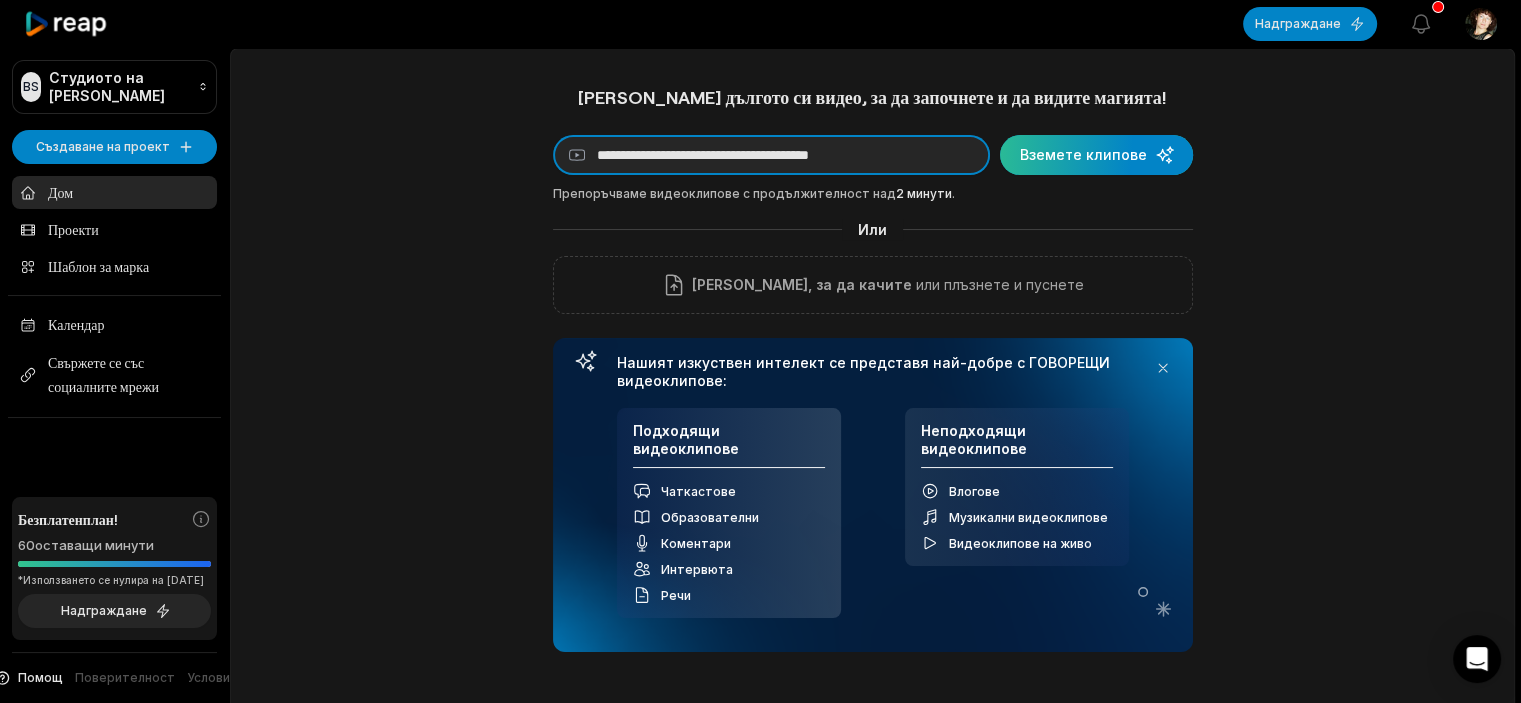 type on "**********" 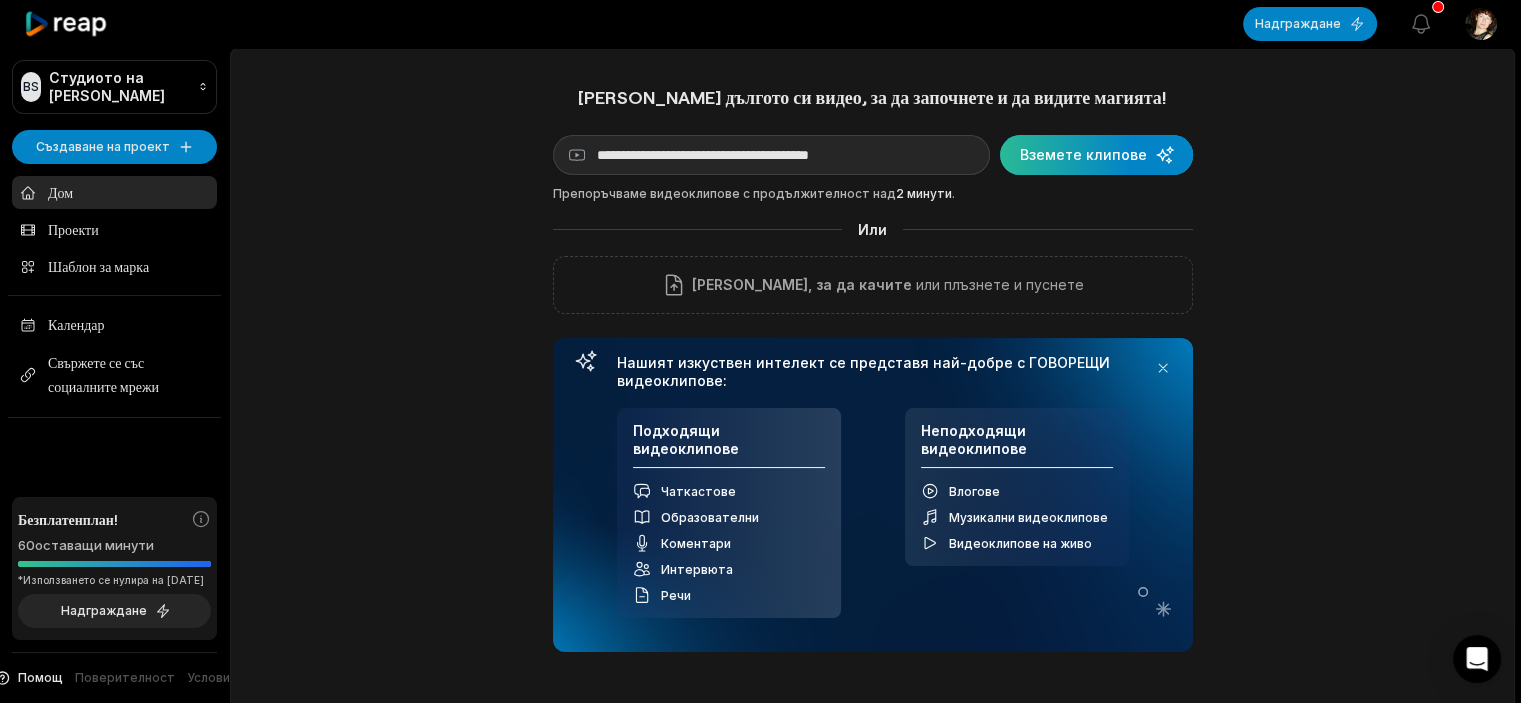click at bounding box center (1096, 155) 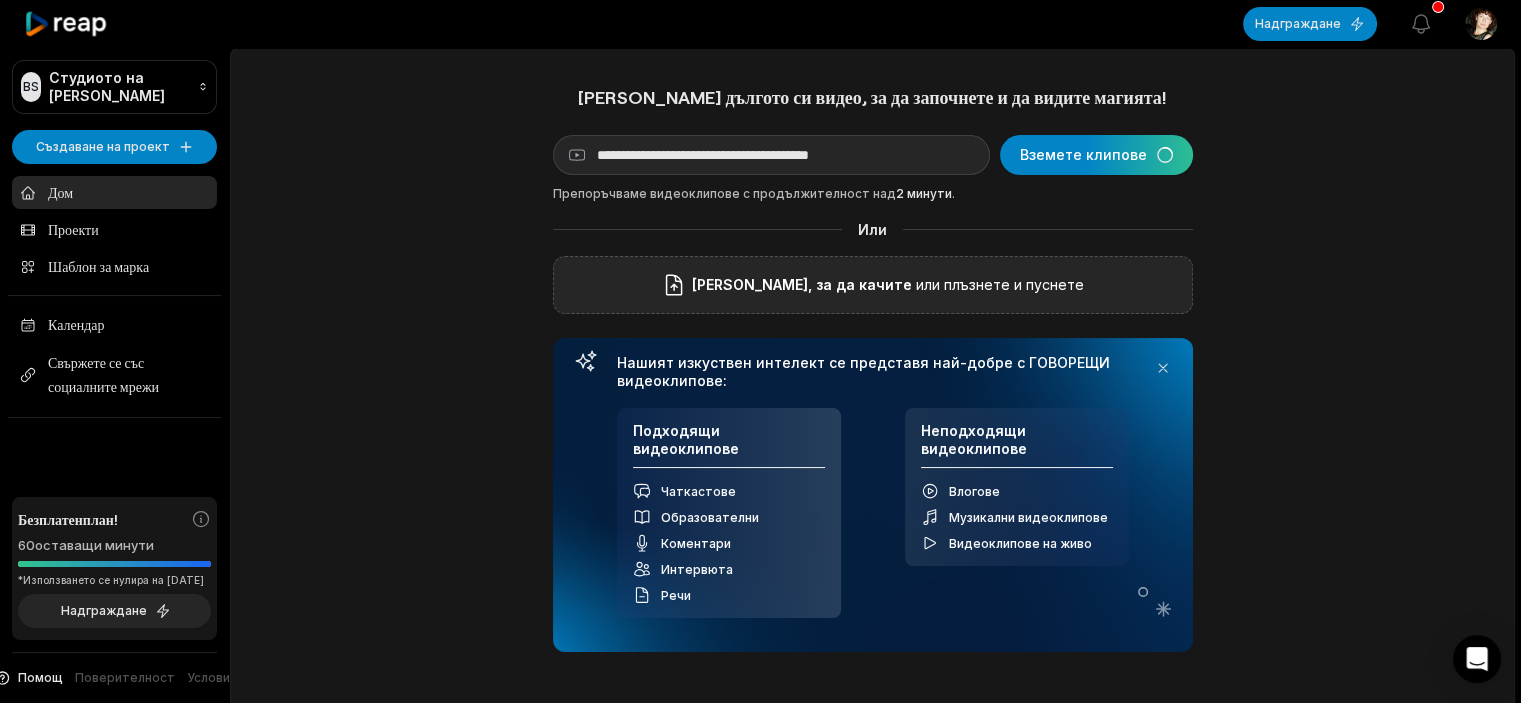 click on "[PERSON_NAME], за да качите" at bounding box center [802, 285] 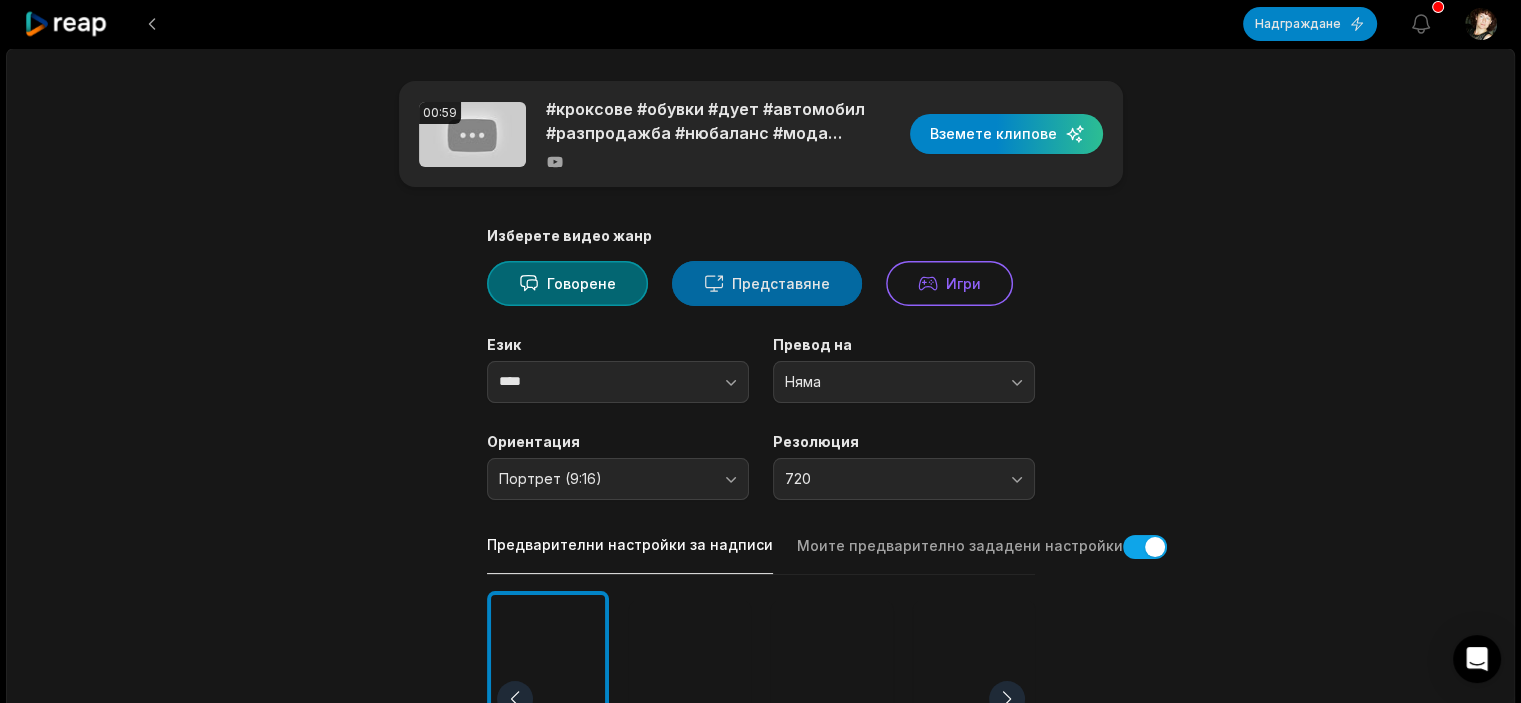 click on "Представяне" at bounding box center [781, 283] 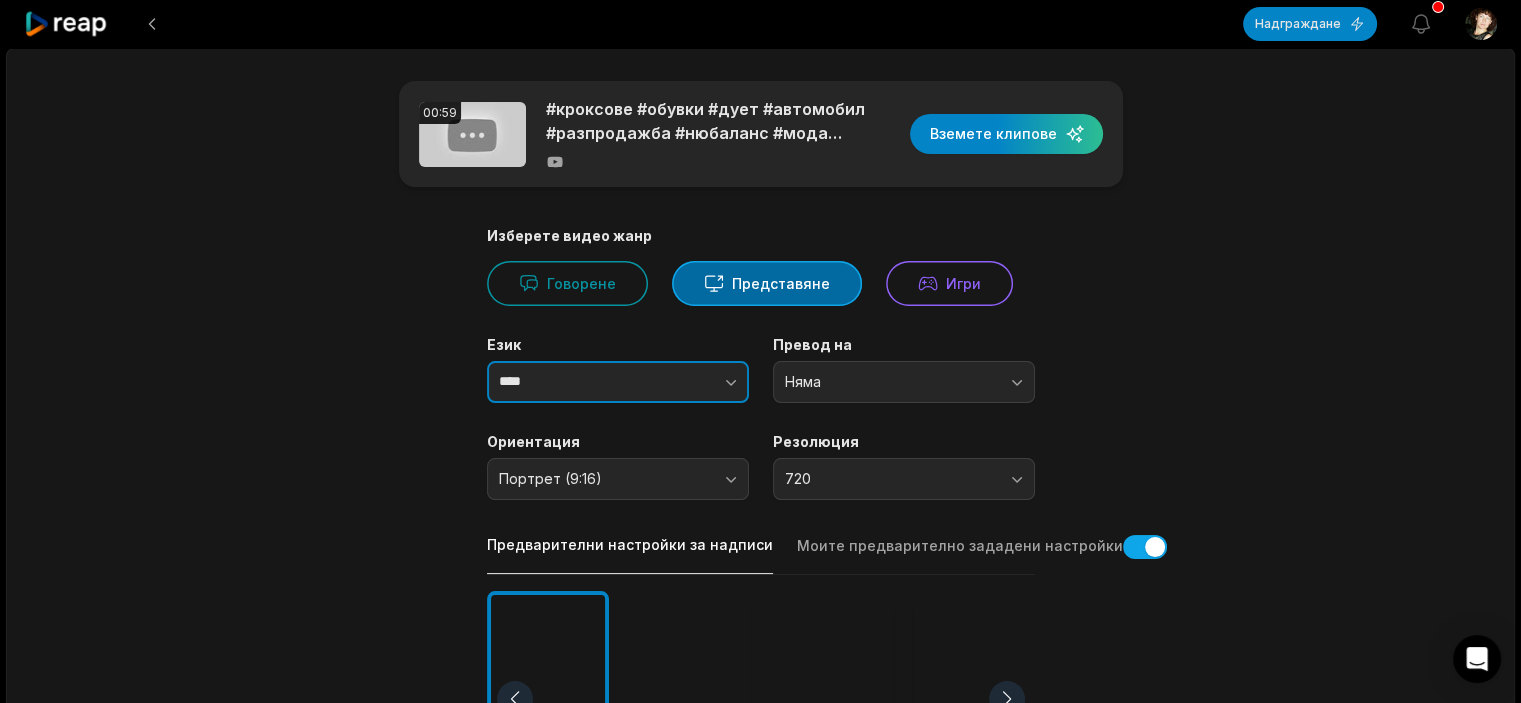 click at bounding box center (691, 382) 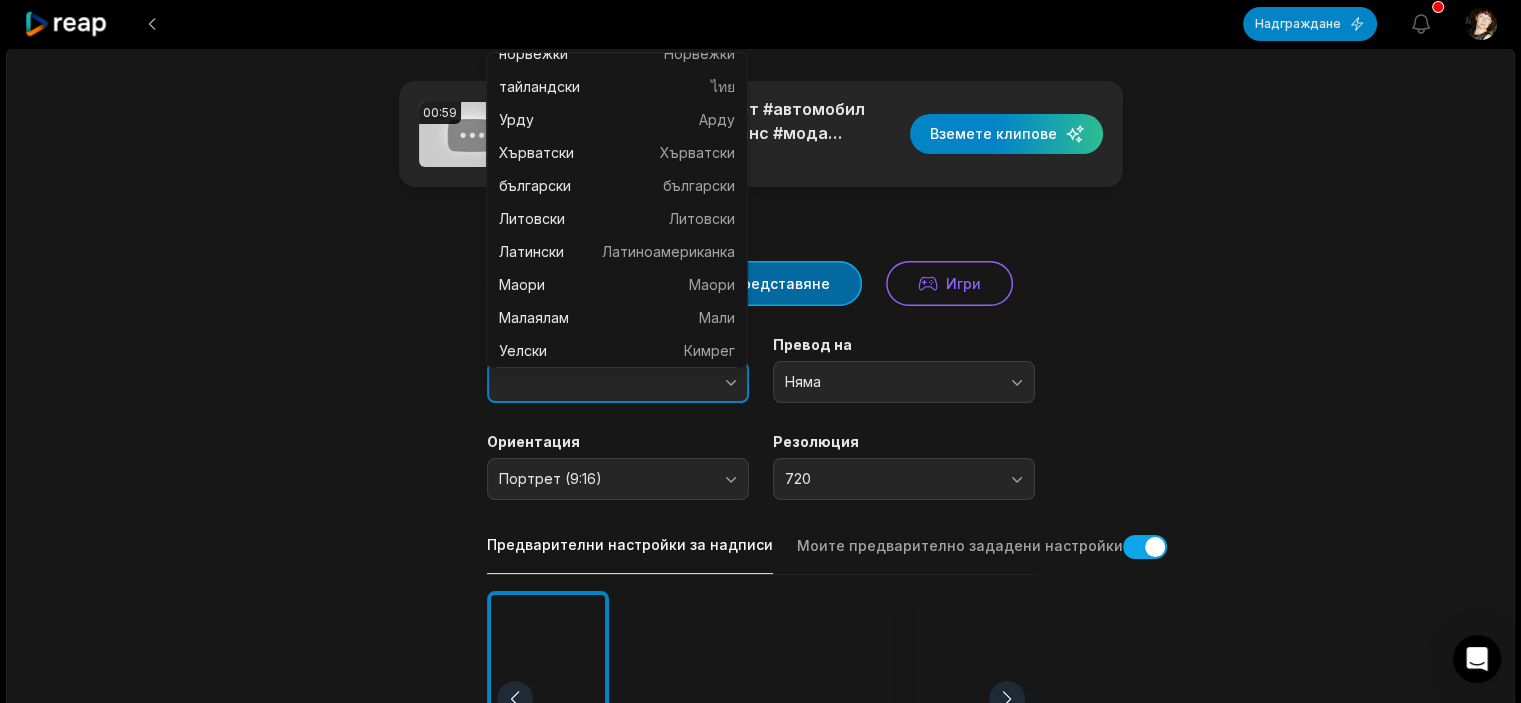scroll, scrollTop: 1000, scrollLeft: 0, axis: vertical 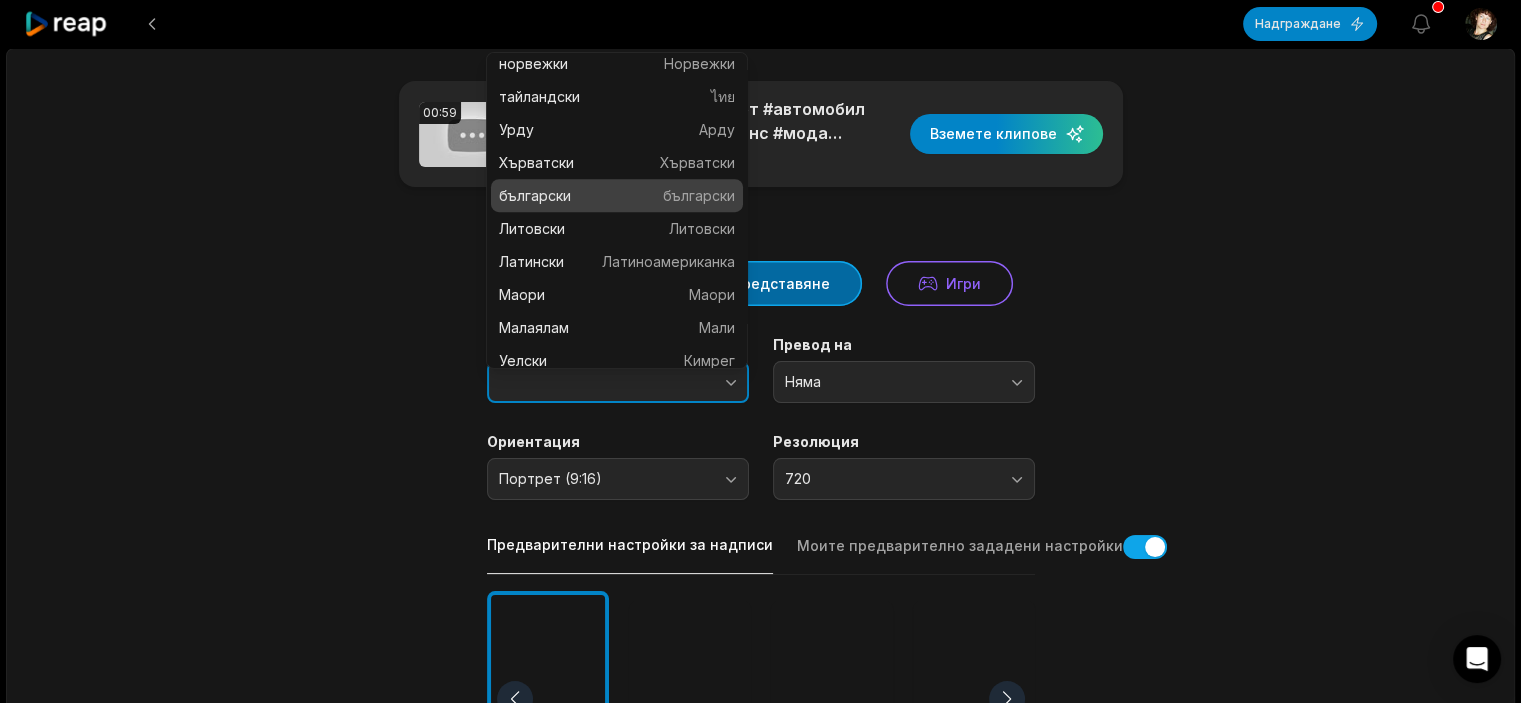 type on "*********" 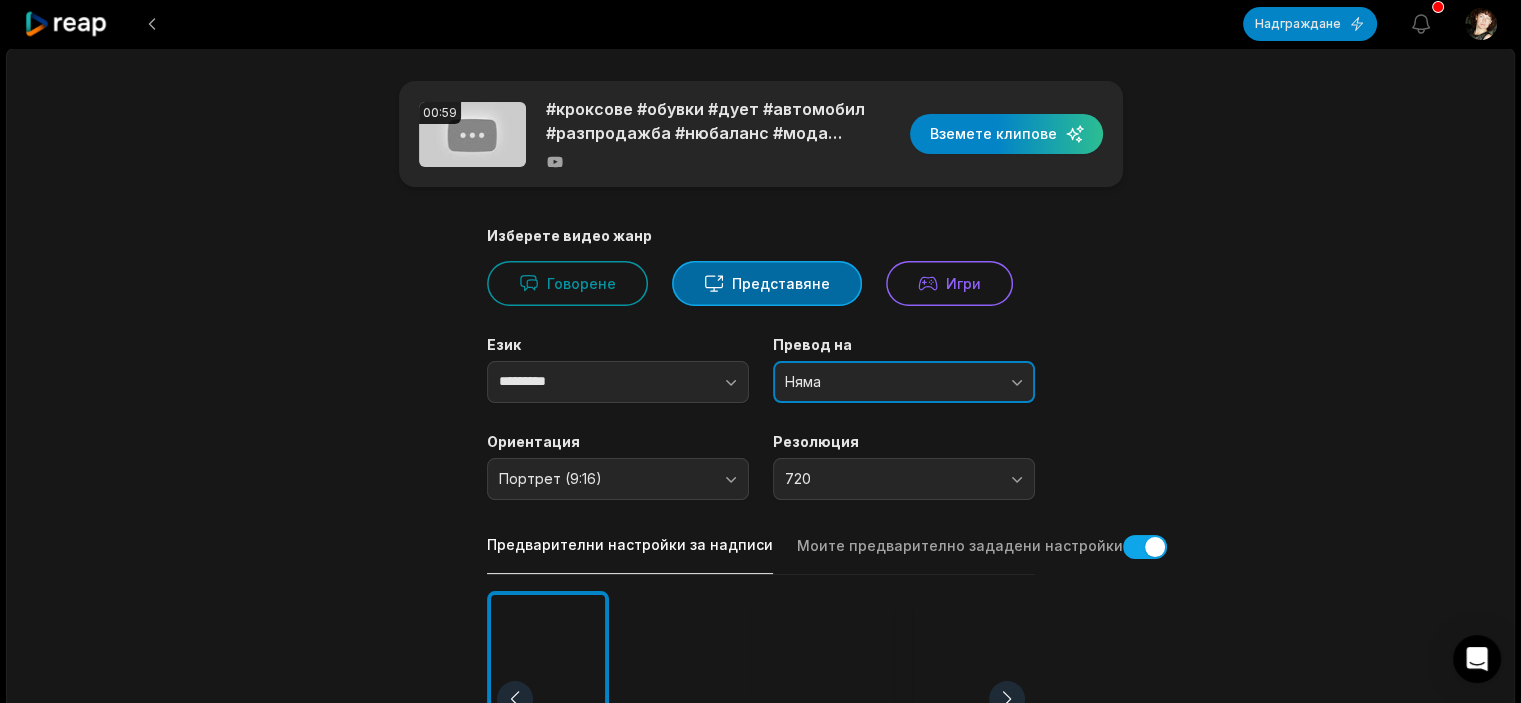 click on "Няма" at bounding box center [890, 382] 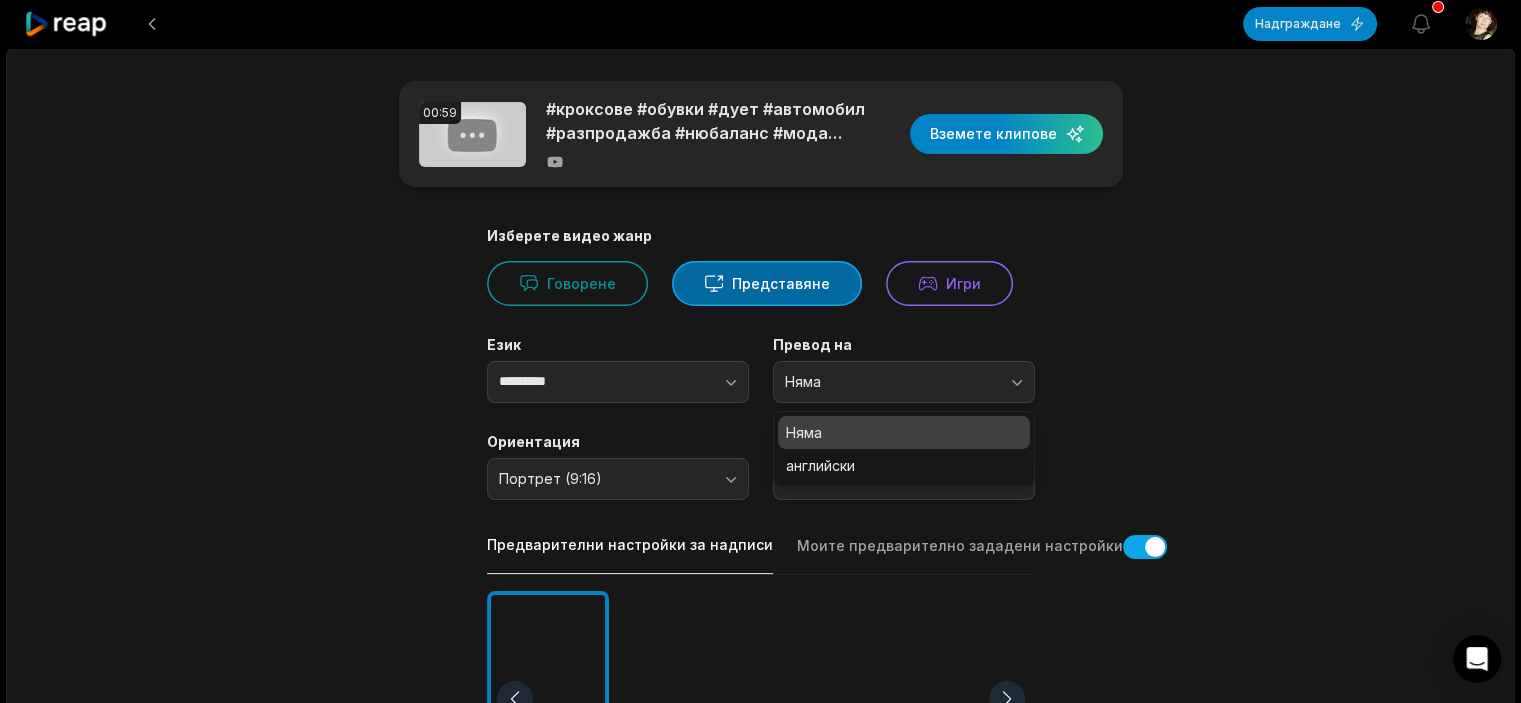 click on "Няма" at bounding box center [904, 432] 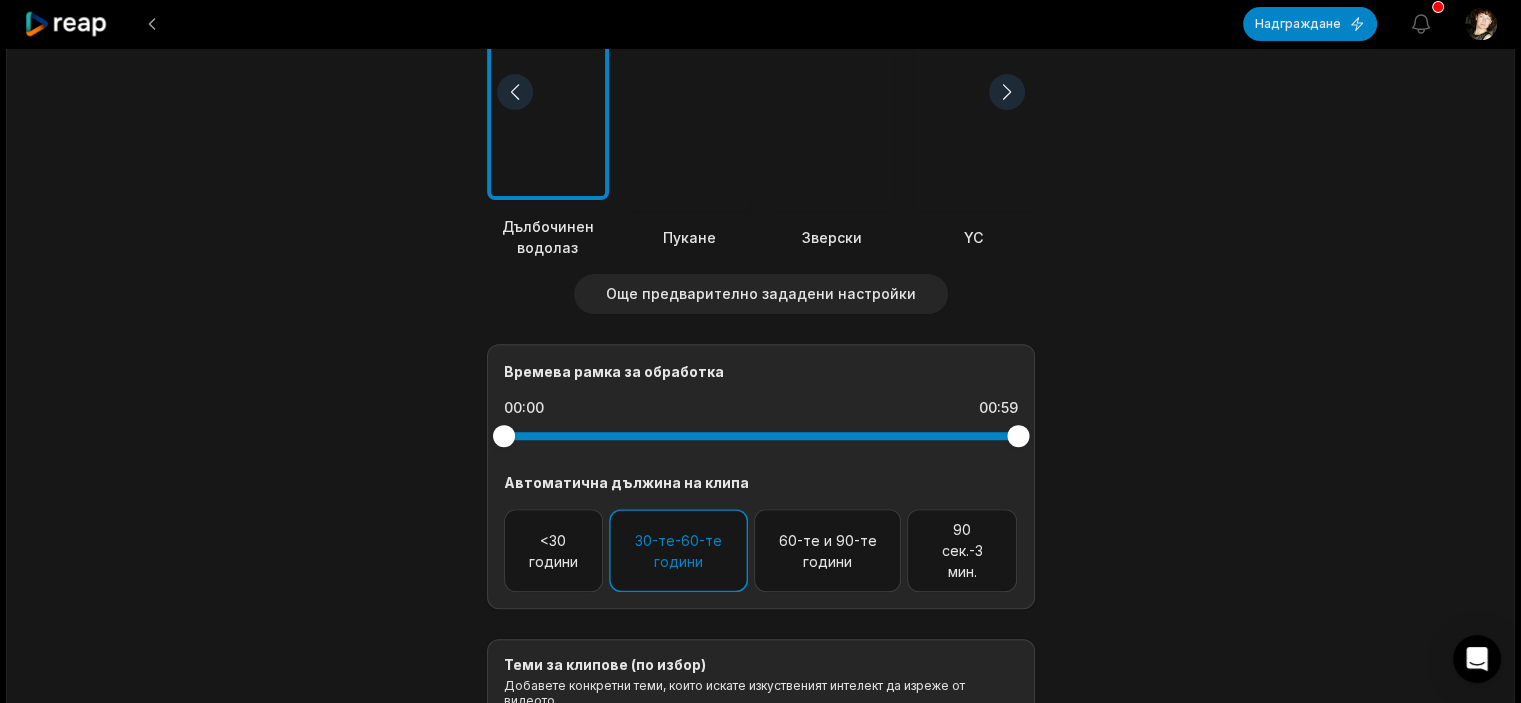 scroll, scrollTop: 787, scrollLeft: 0, axis: vertical 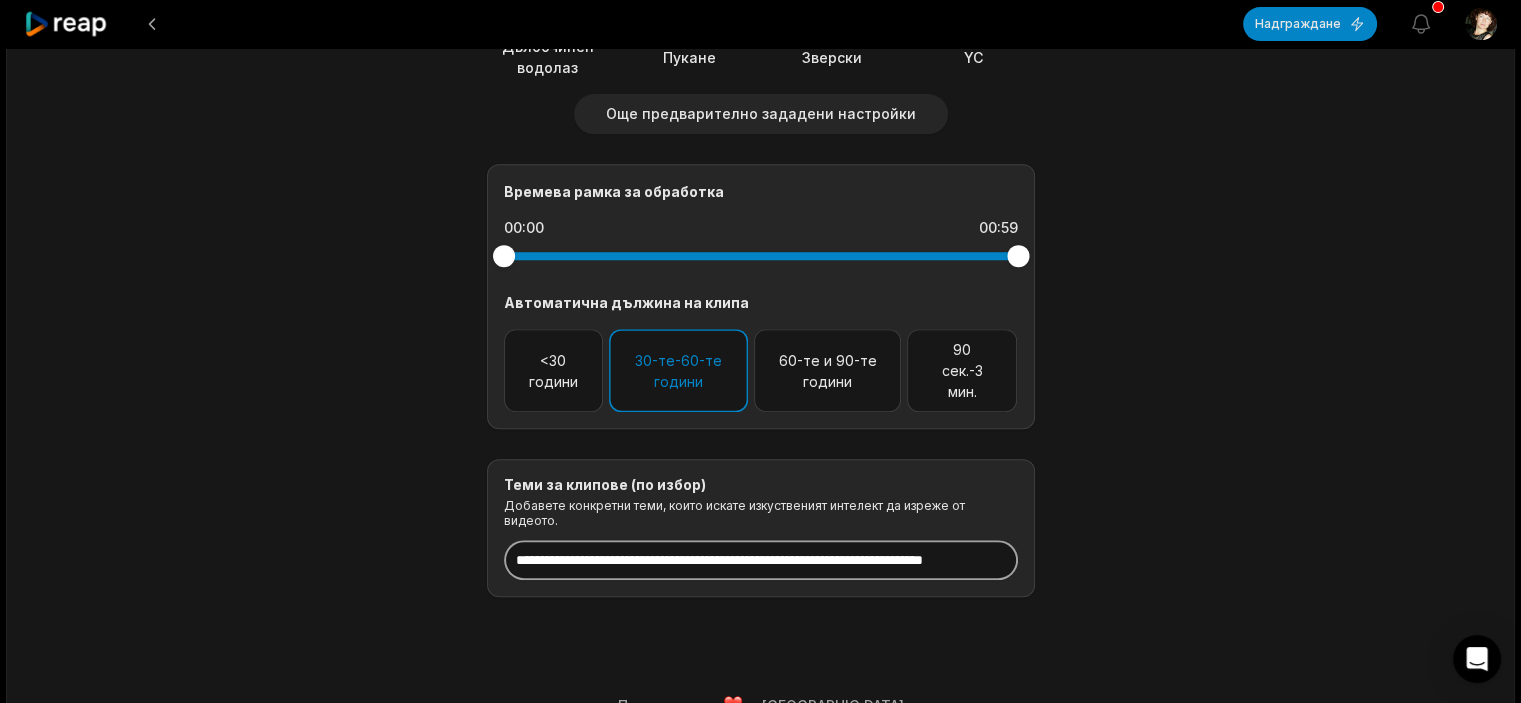 click at bounding box center [761, 560] 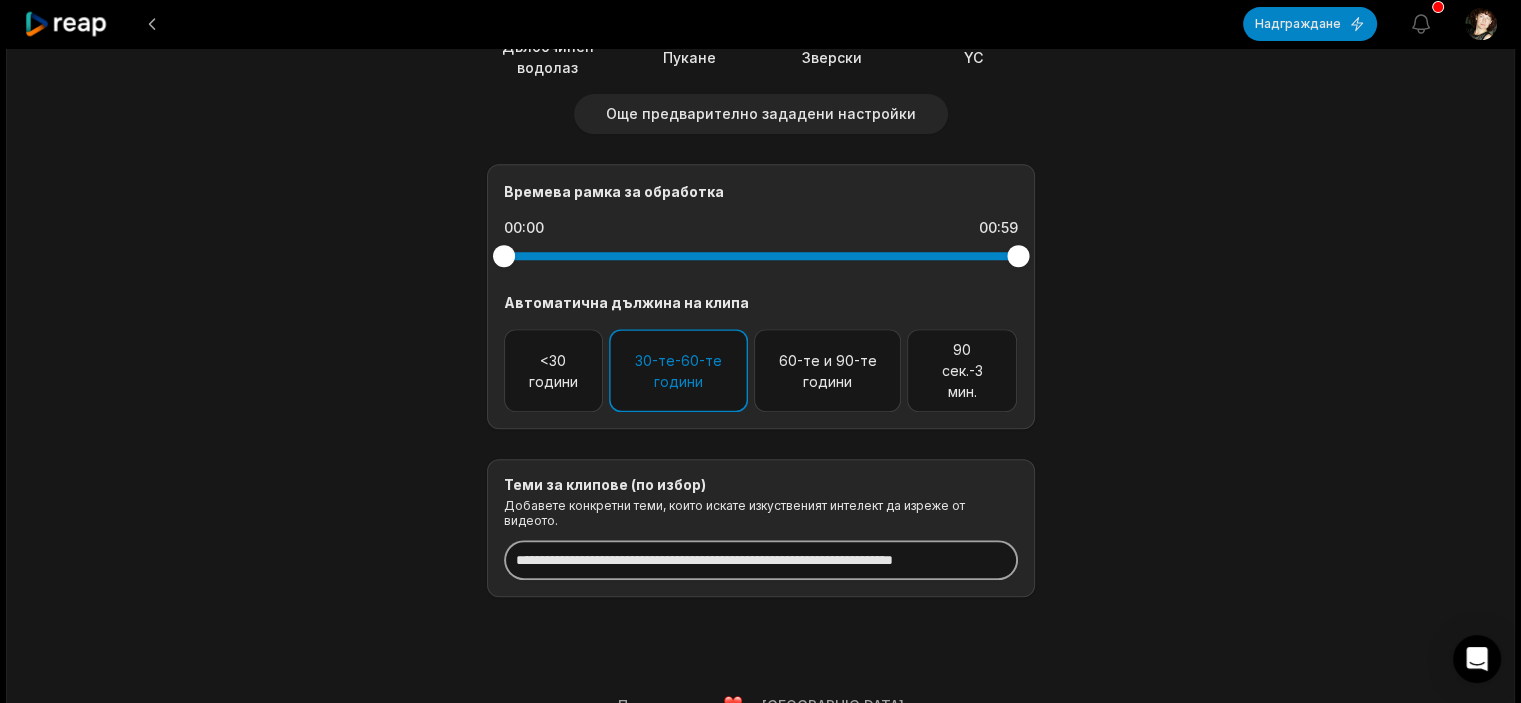 scroll, scrollTop: 0, scrollLeft: 64, axis: horizontal 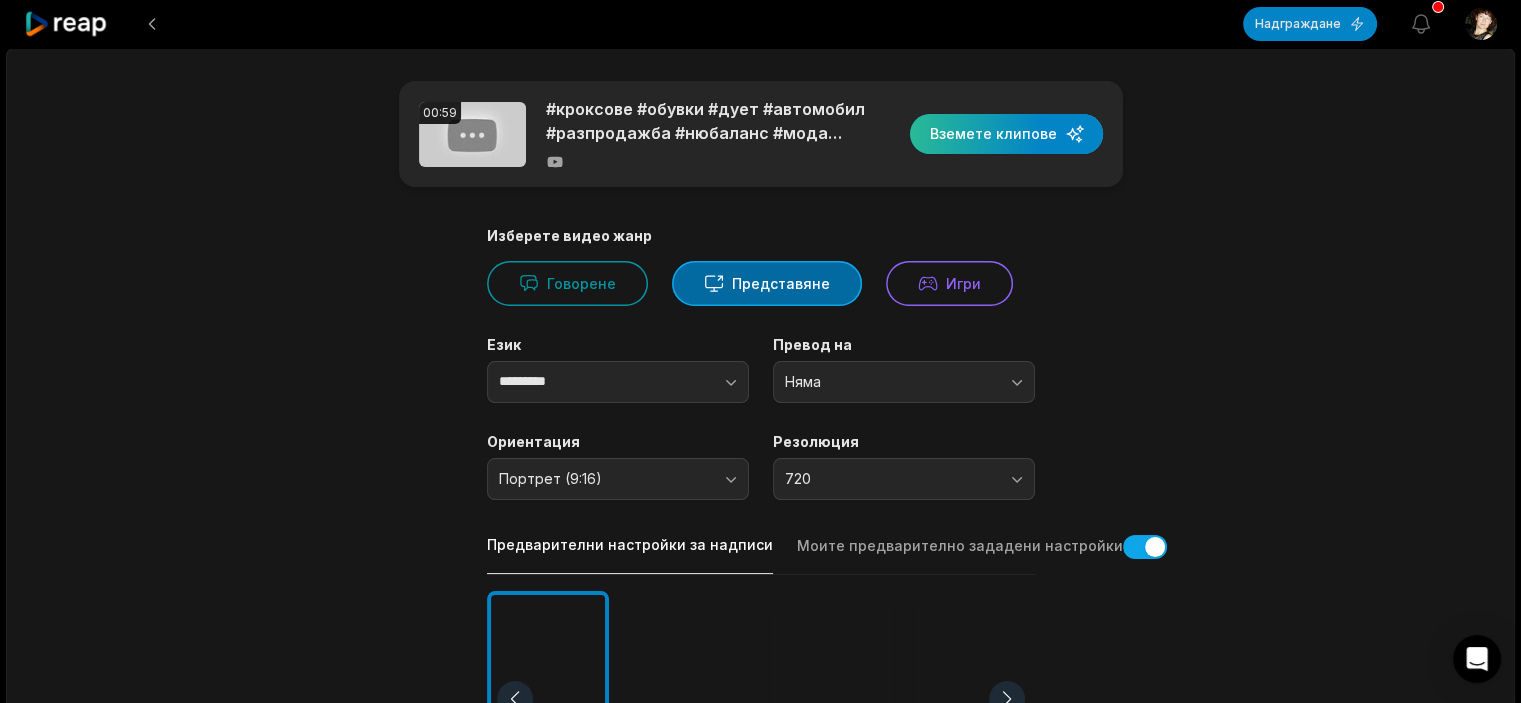 type on "**********" 